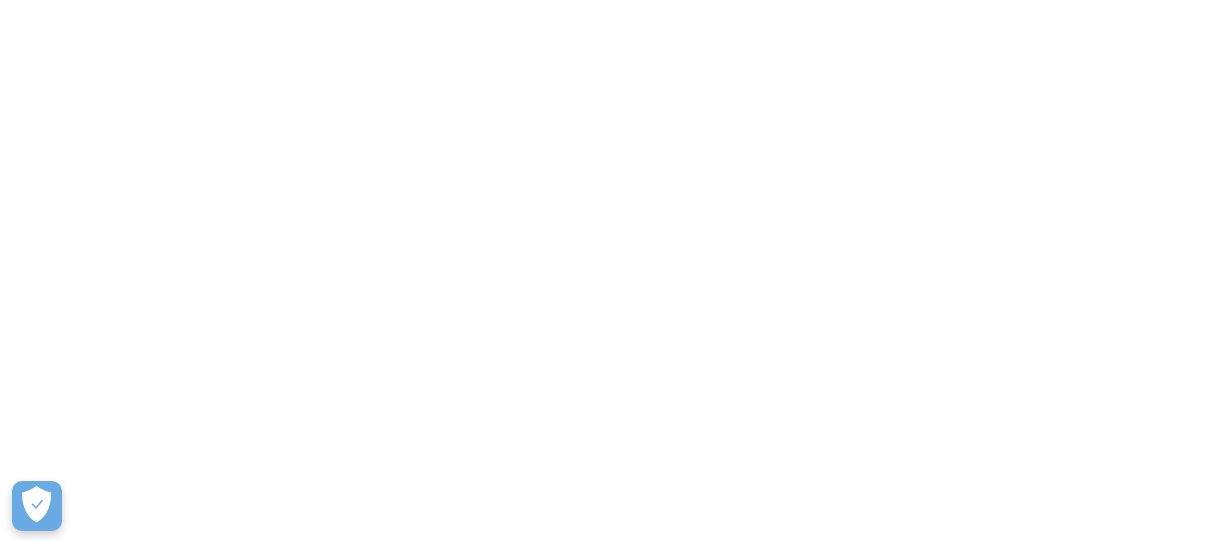 scroll, scrollTop: 0, scrollLeft: 0, axis: both 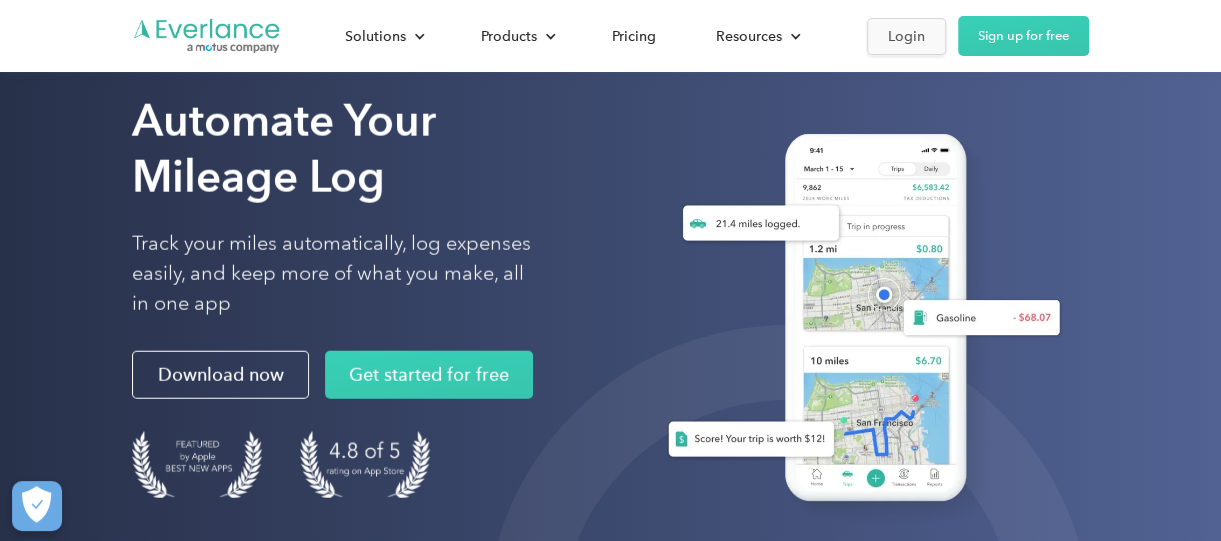 click on "Login" at bounding box center (906, 36) 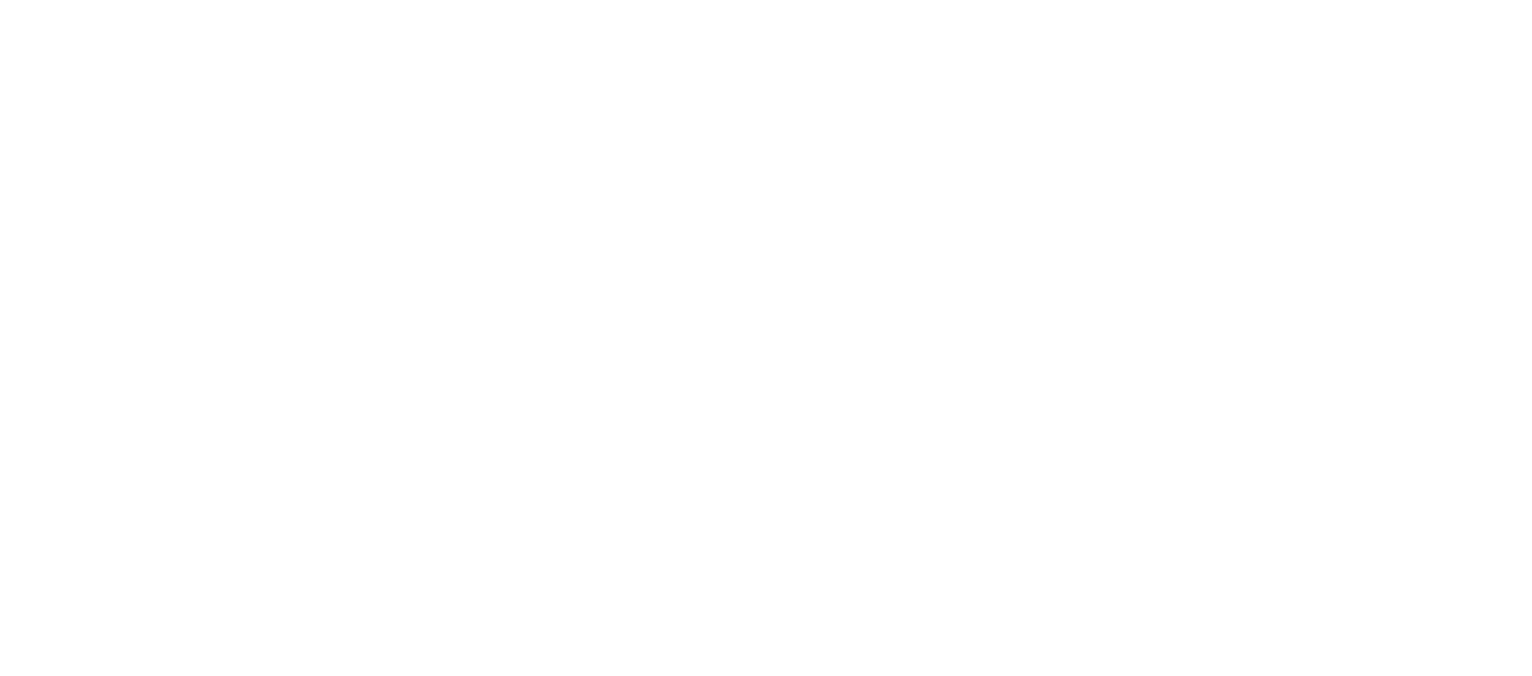 scroll, scrollTop: 0, scrollLeft: 0, axis: both 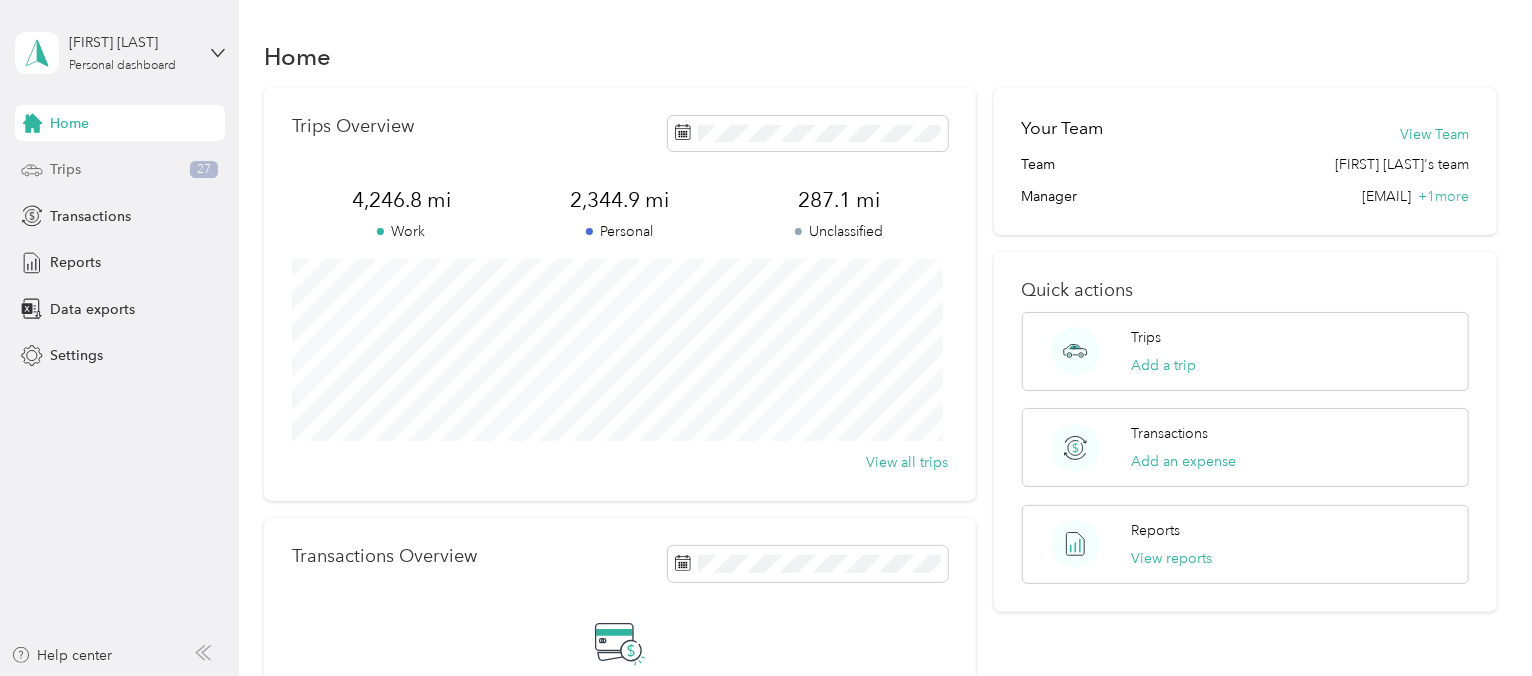 click on "Trips" at bounding box center (65, 169) 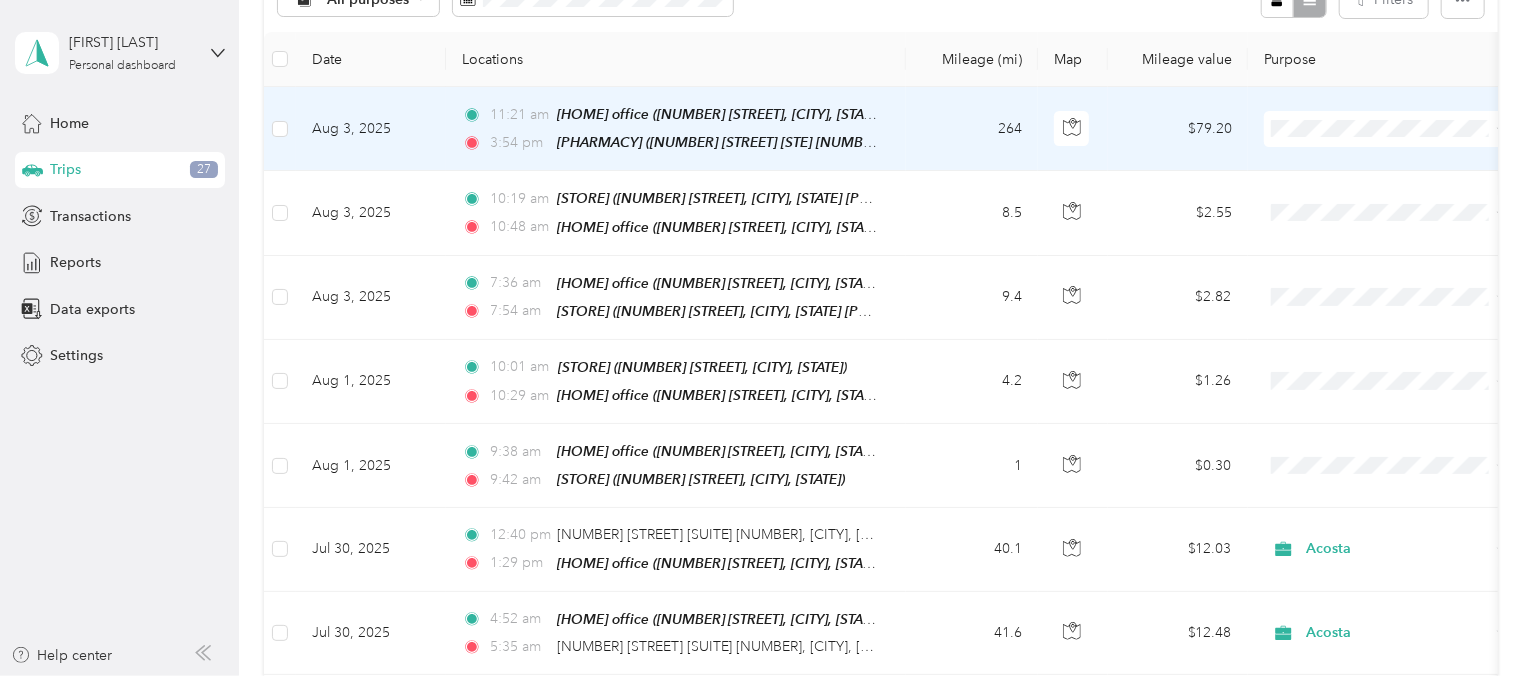 scroll, scrollTop: 375, scrollLeft: 0, axis: vertical 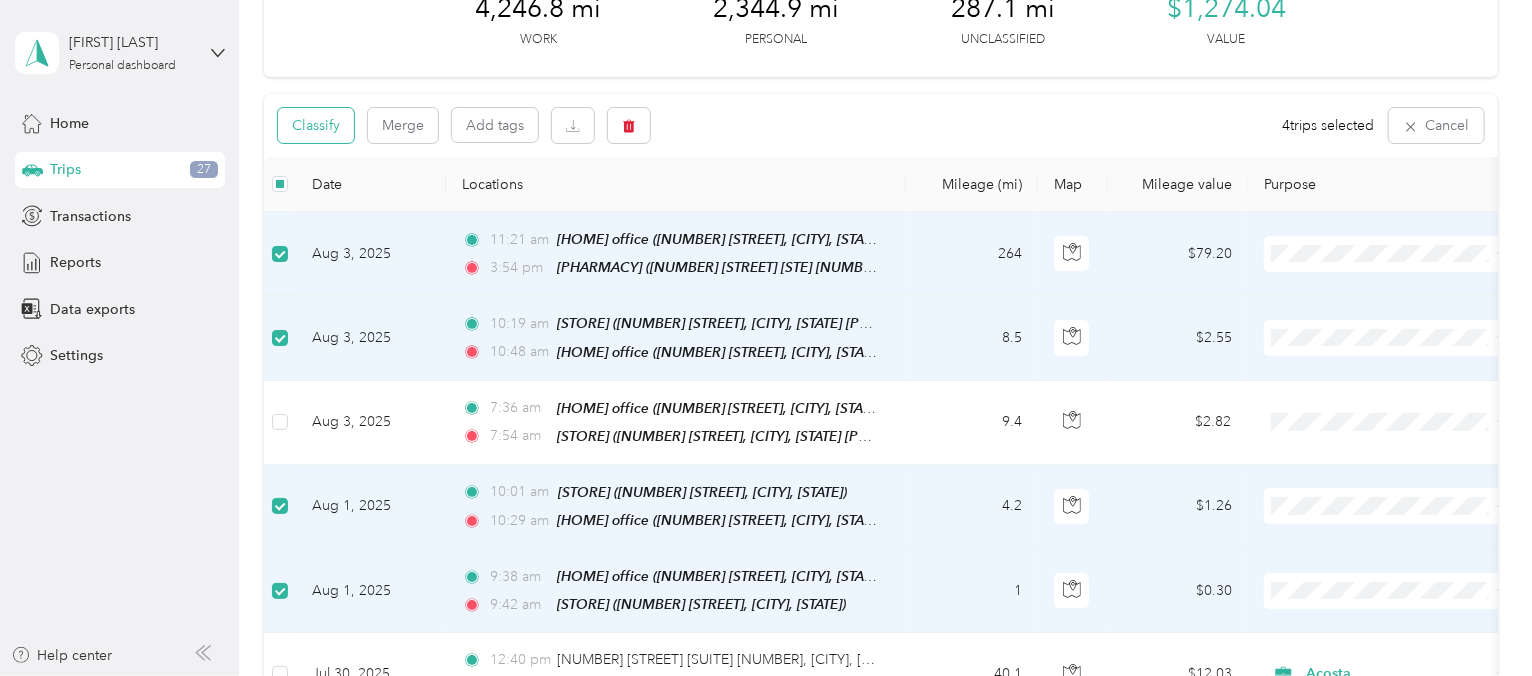 click on "Classify" at bounding box center (316, 125) 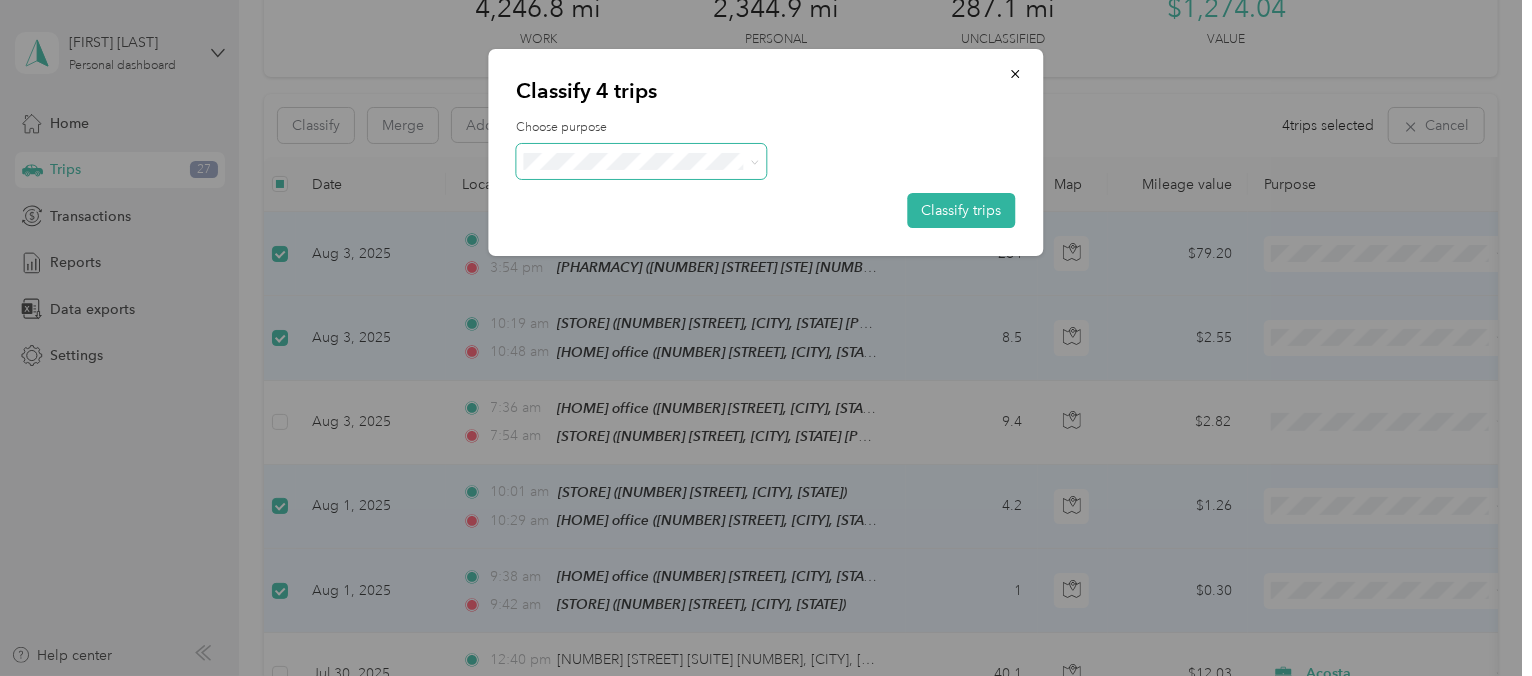 click 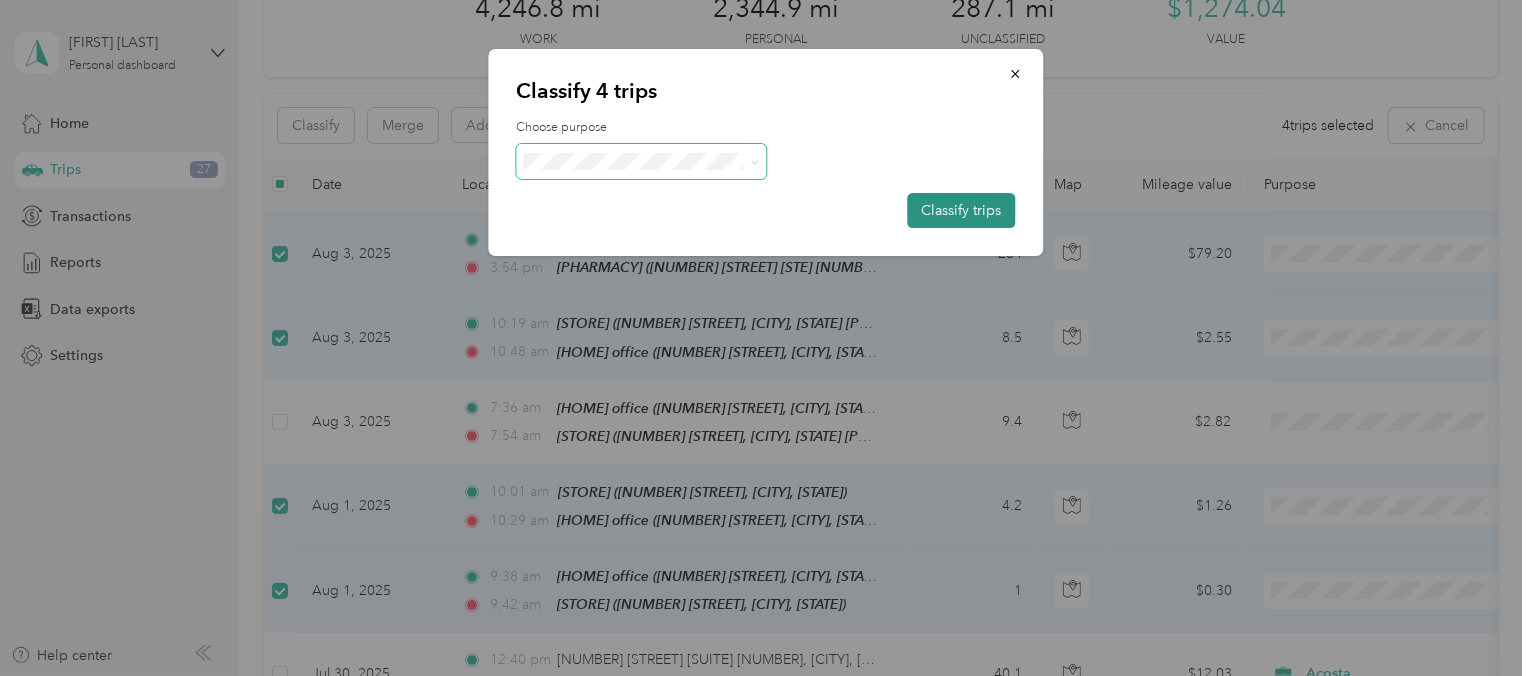 click on "Classify trips" at bounding box center (962, 210) 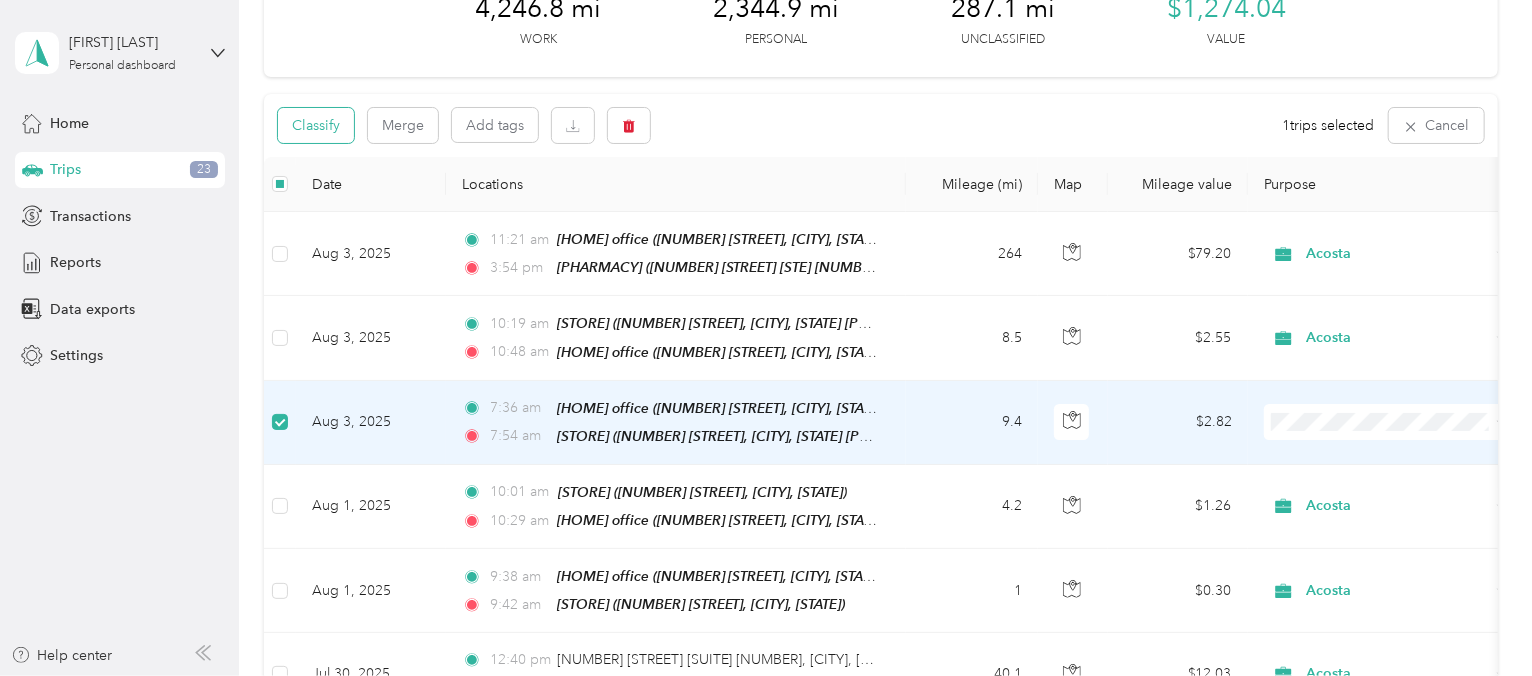 click on "Classify" at bounding box center (316, 125) 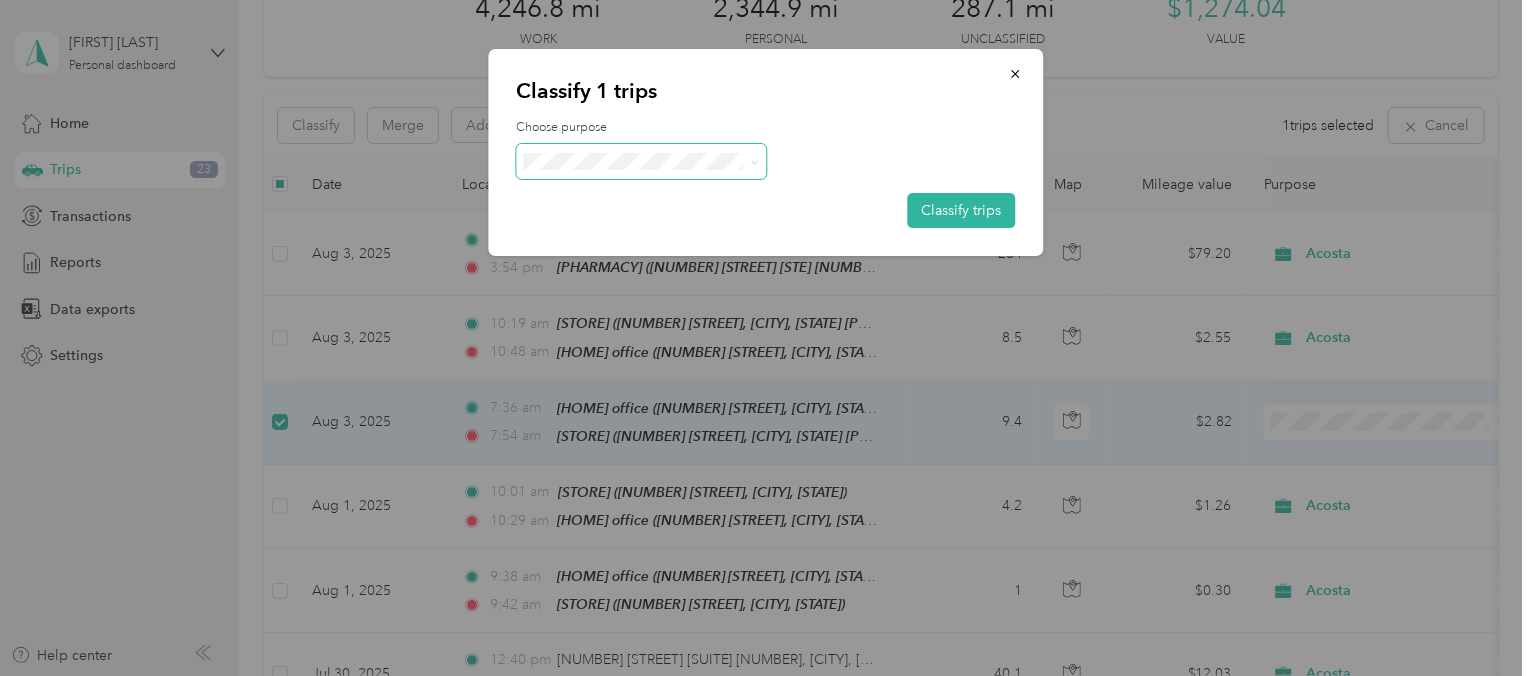 click 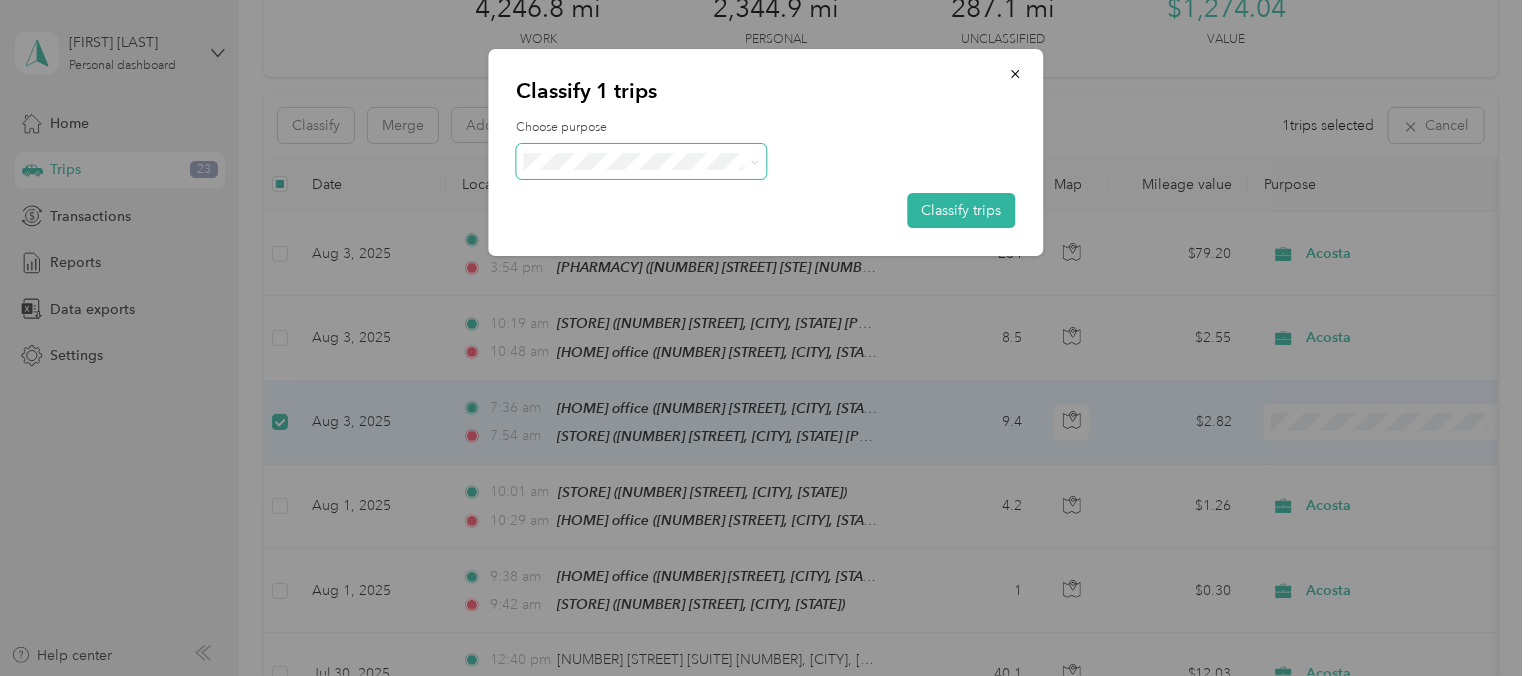 click on "Personal" at bounding box center [642, 225] 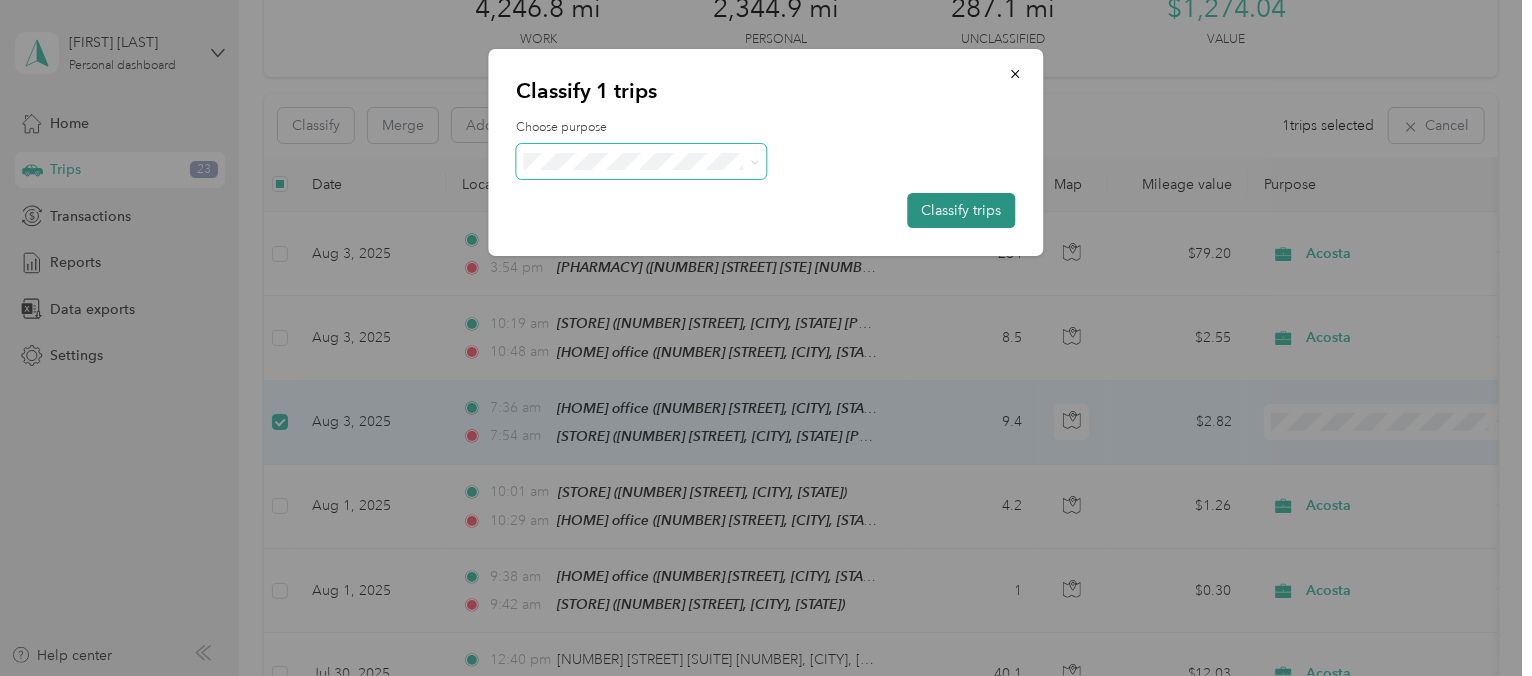 click on "Classify trips" at bounding box center [962, 210] 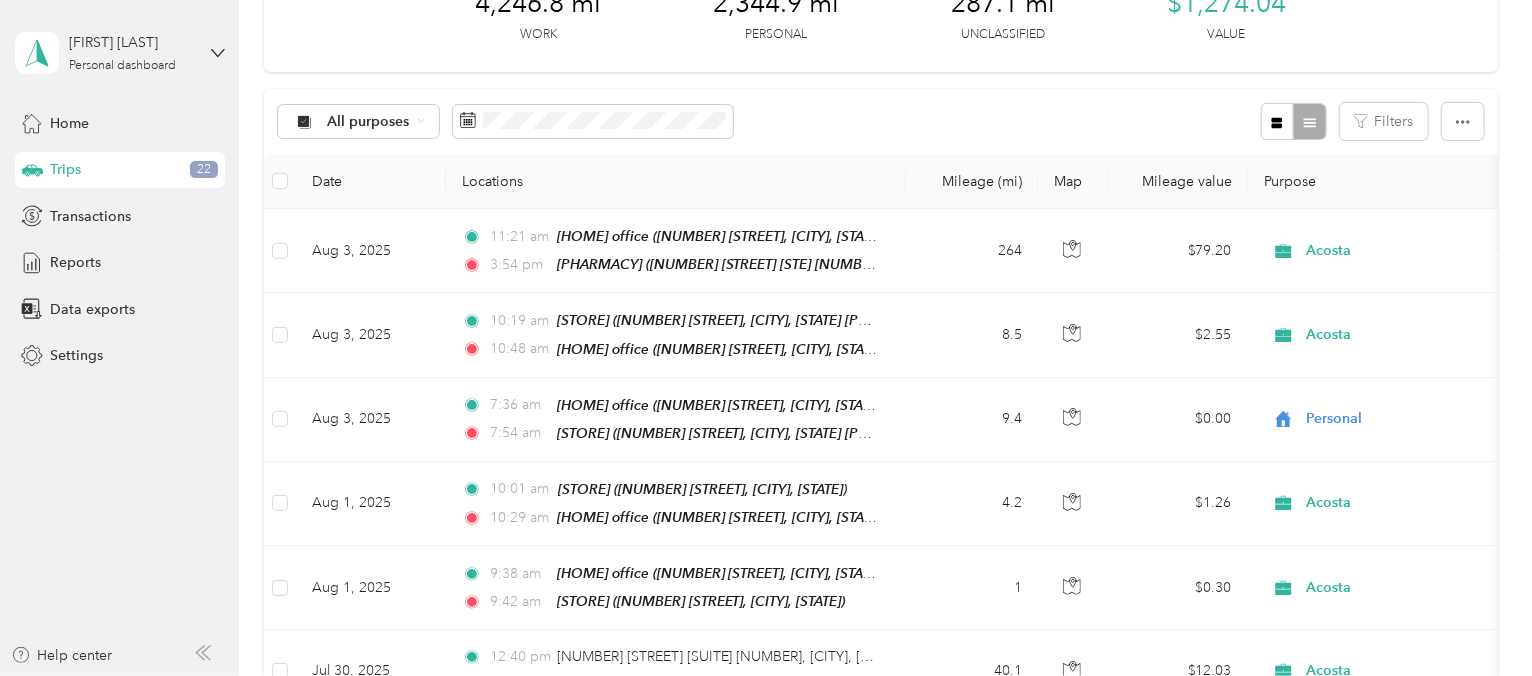 scroll, scrollTop: 0, scrollLeft: 0, axis: both 